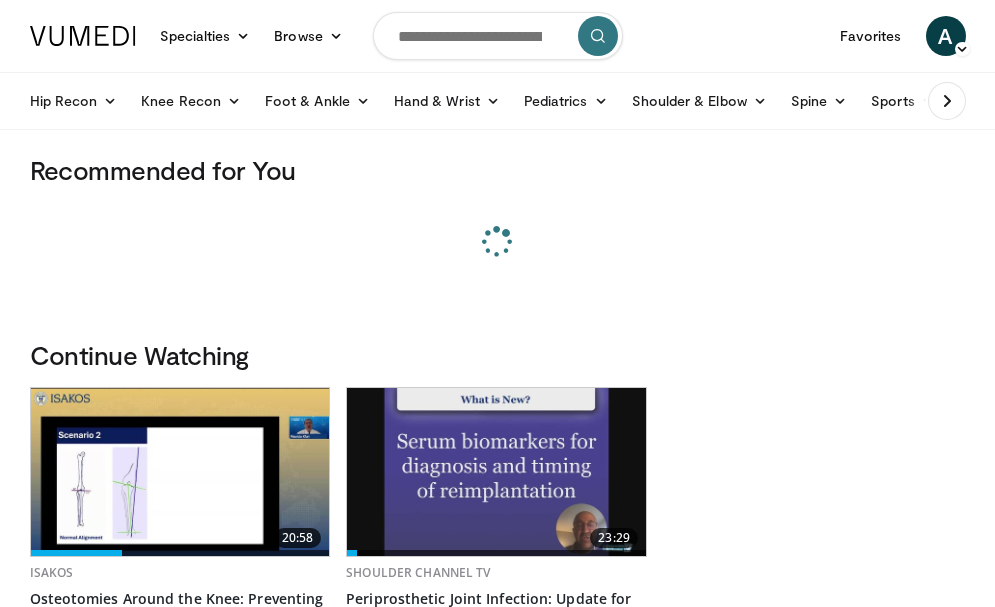 scroll, scrollTop: 0, scrollLeft: 0, axis: both 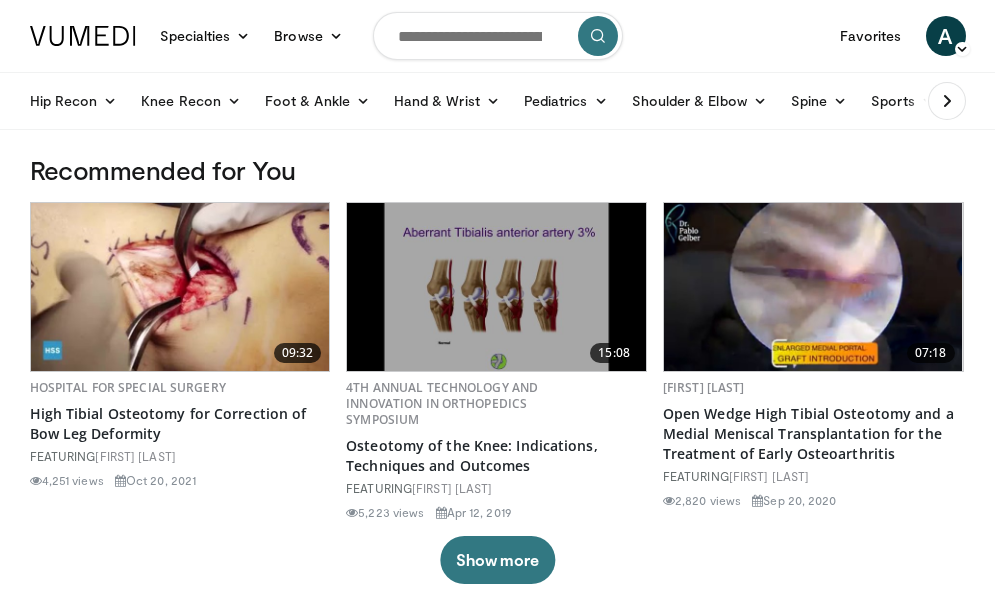 click at bounding box center (498, 36) 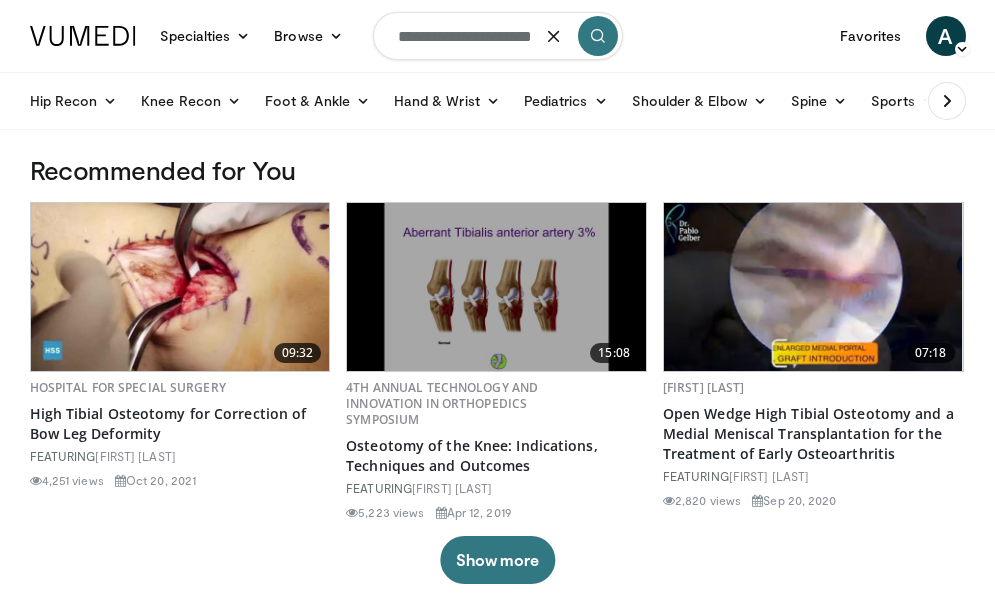 scroll, scrollTop: 0, scrollLeft: 18, axis: horizontal 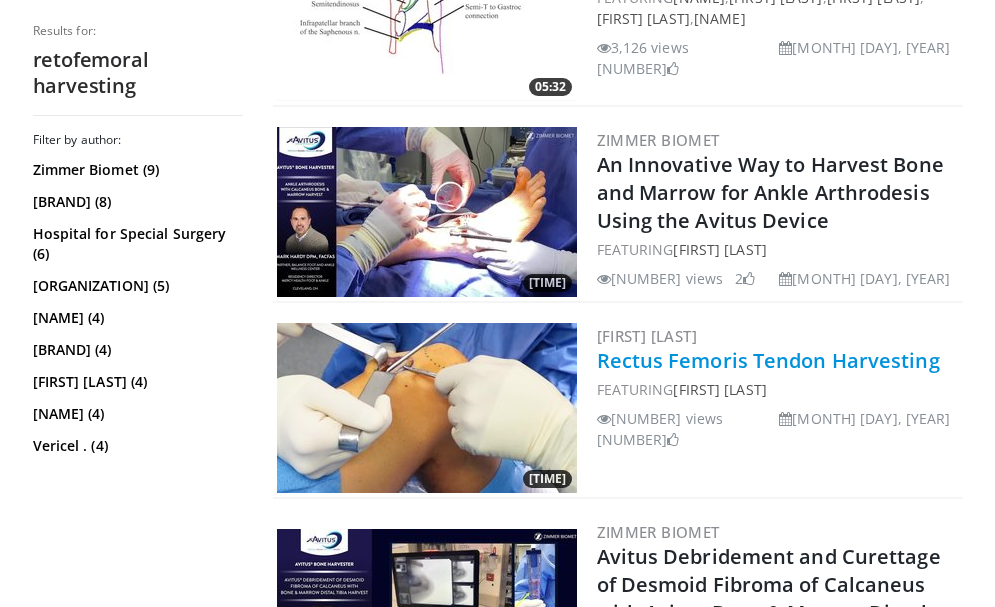 click on "Rectus Femoris Tendon Harvesting" at bounding box center (768, 360) 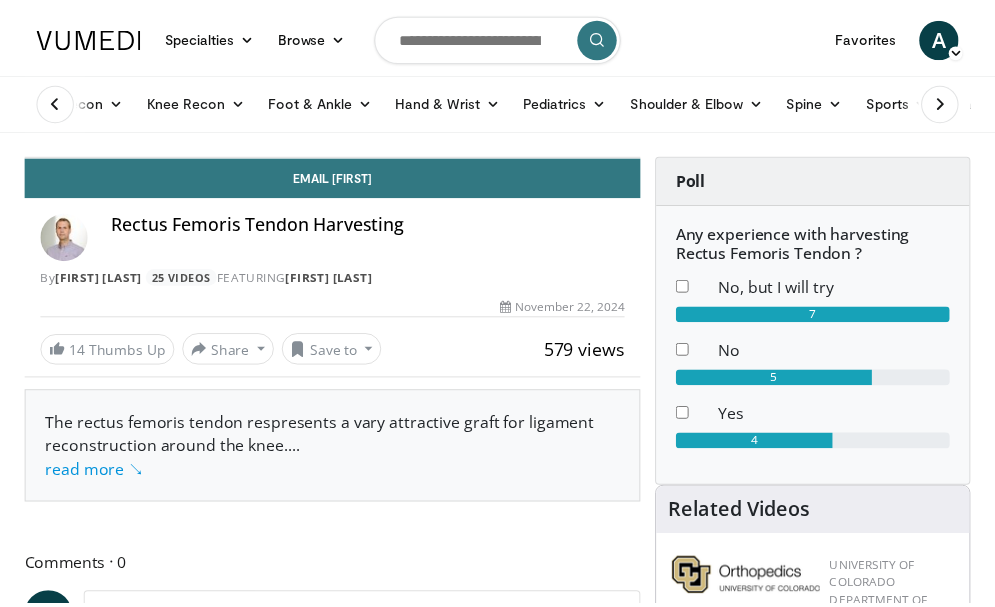 scroll, scrollTop: 0, scrollLeft: 0, axis: both 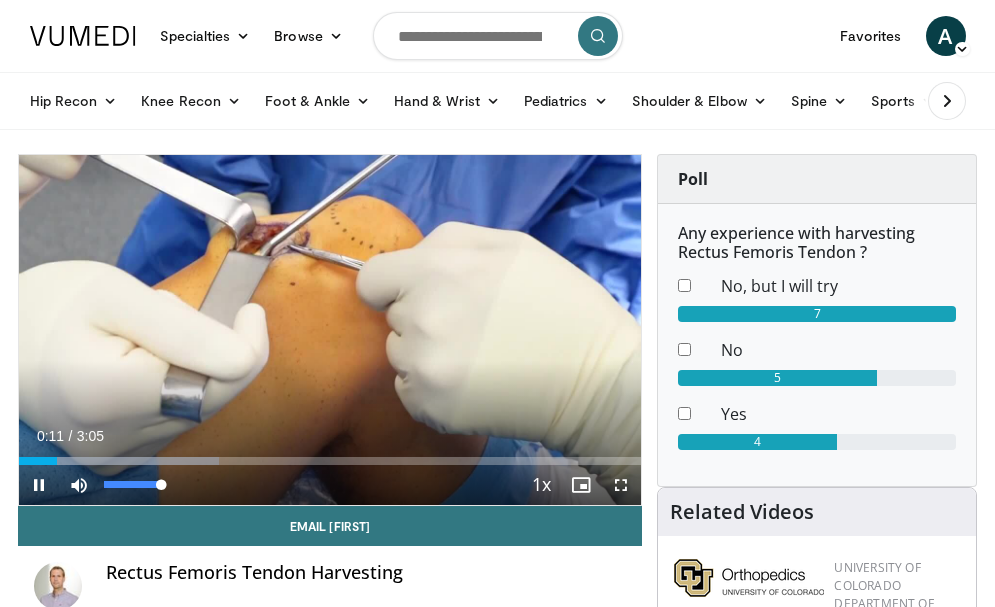 drag, startPoint x: 160, startPoint y: 483, endPoint x: 209, endPoint y: 484, distance: 49.010204 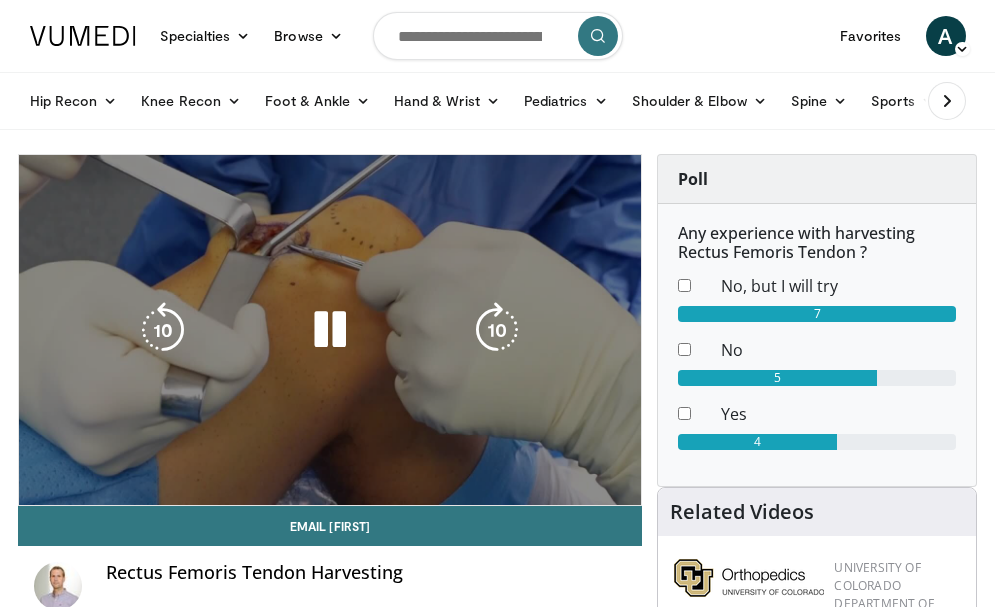 click on "10 seconds
Tap to unmute" at bounding box center [330, 330] 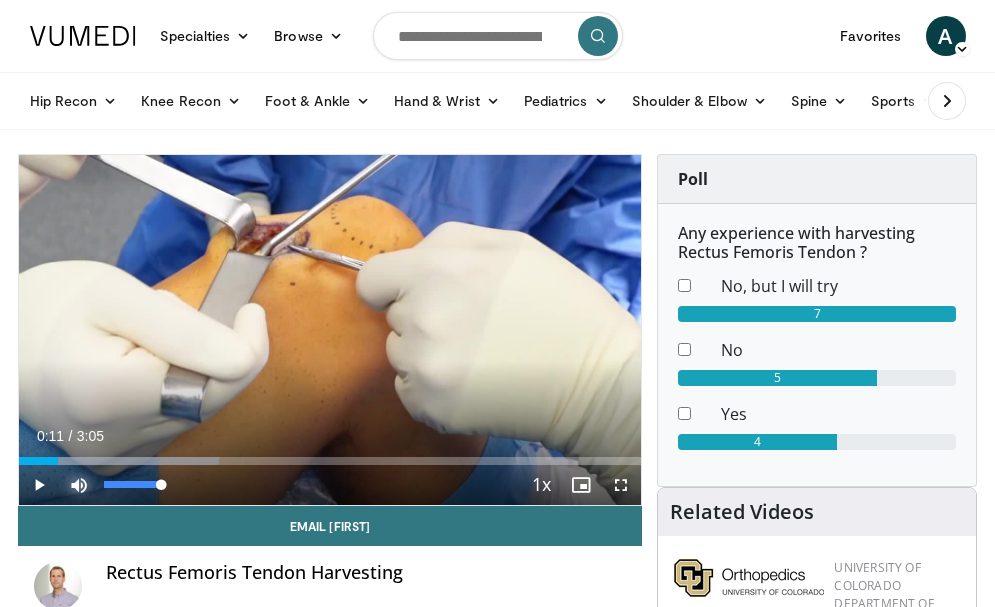 click at bounding box center (79, 485) 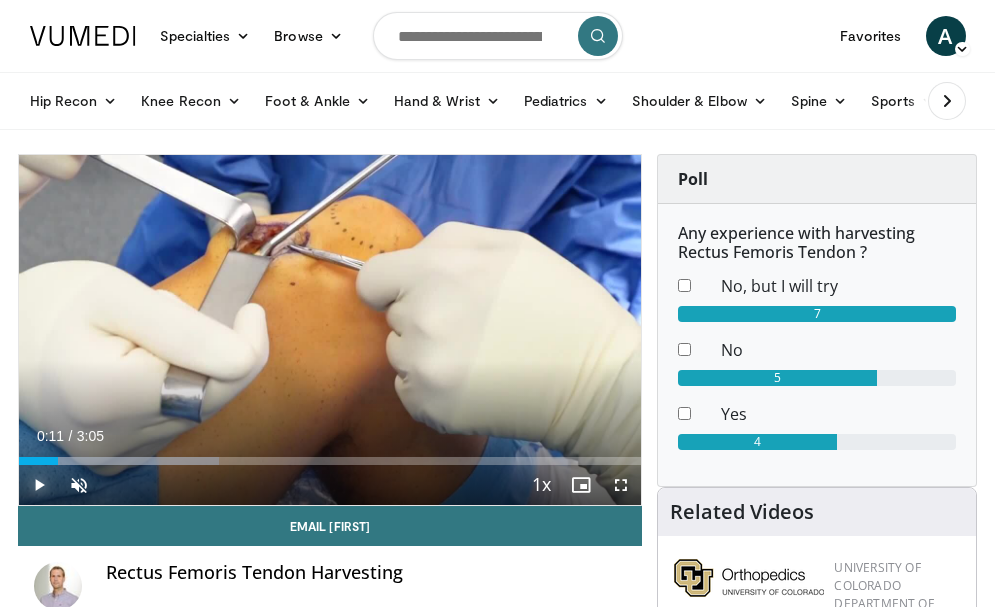 click at bounding box center (39, 485) 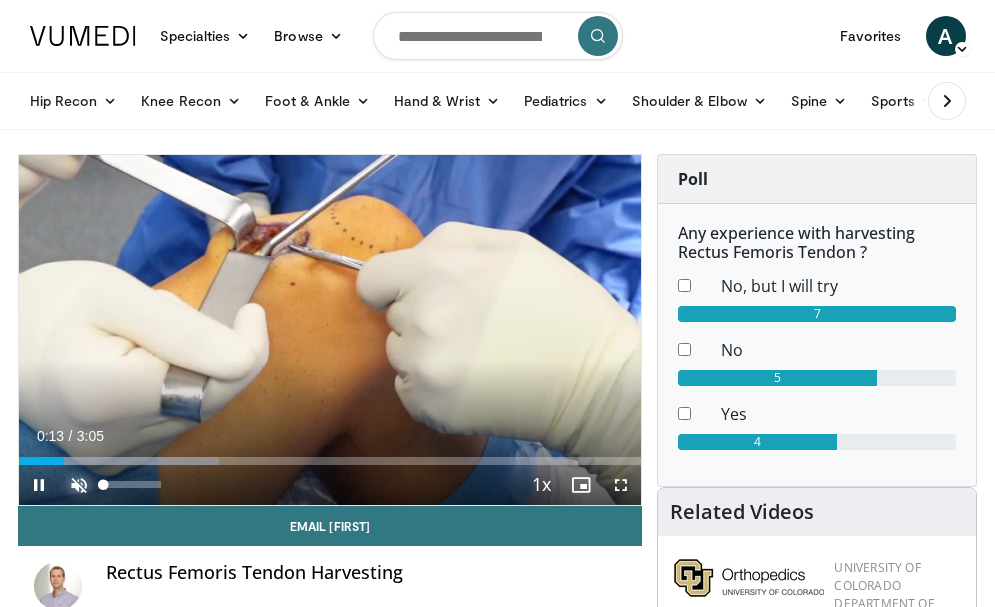 click at bounding box center [79, 485] 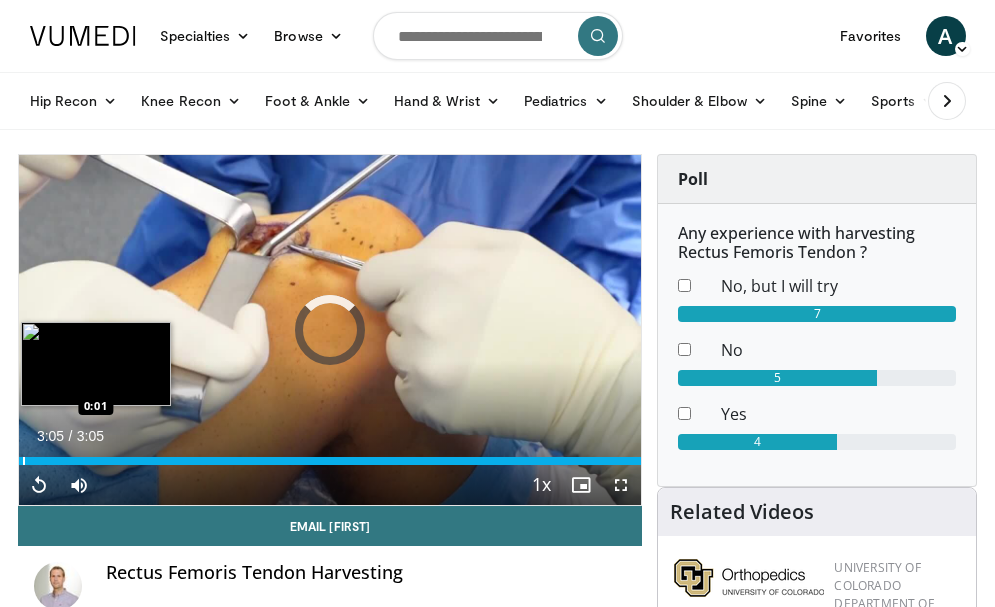 click at bounding box center (24, 461) 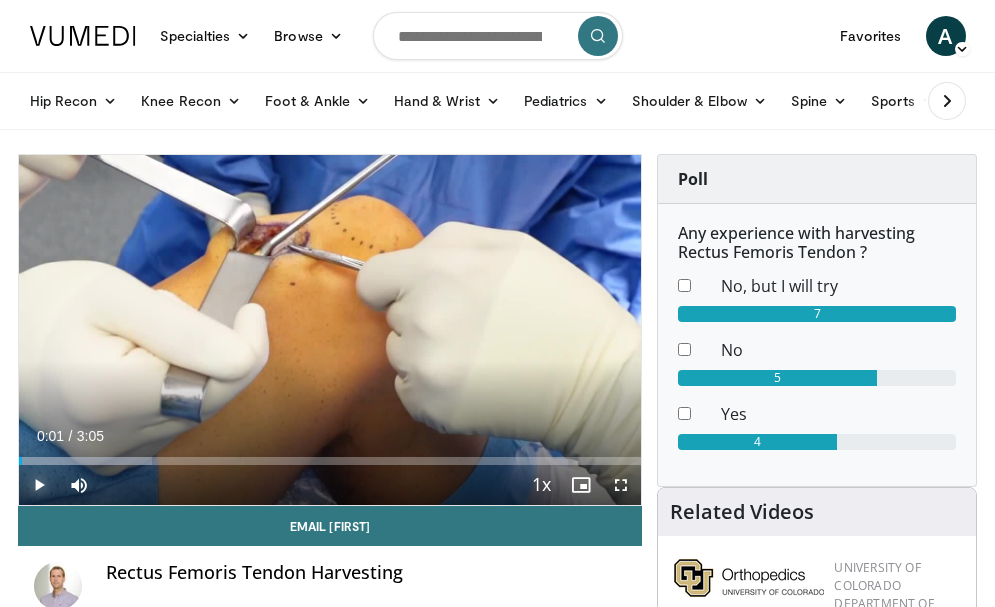 click at bounding box center [39, 485] 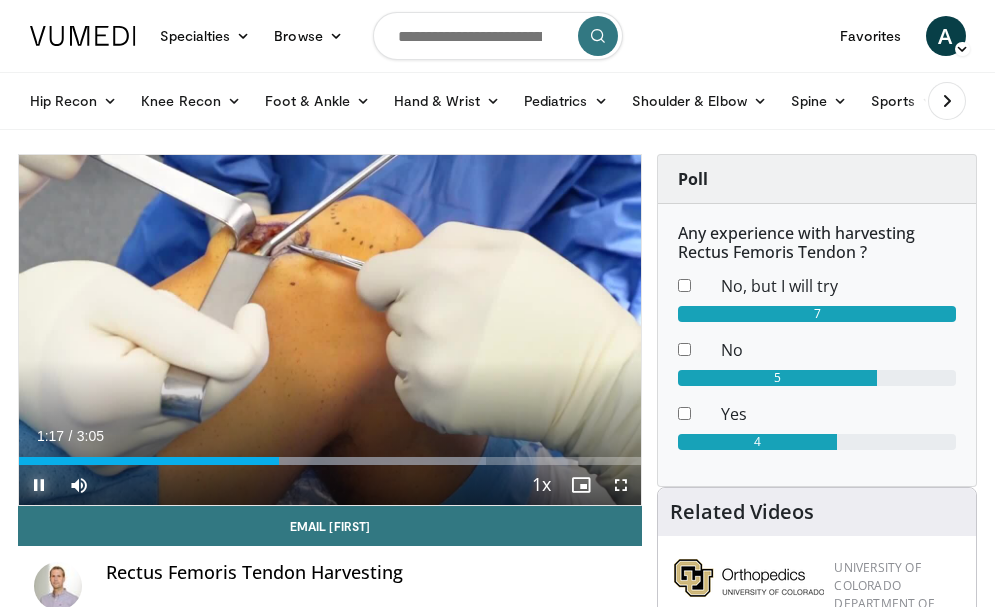 click at bounding box center [39, 485] 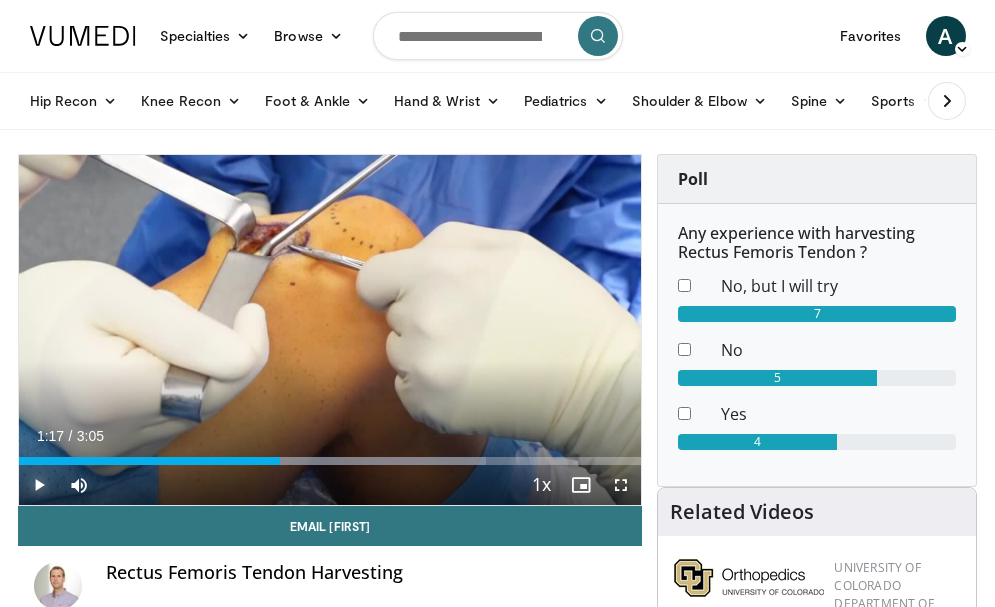 click at bounding box center (39, 485) 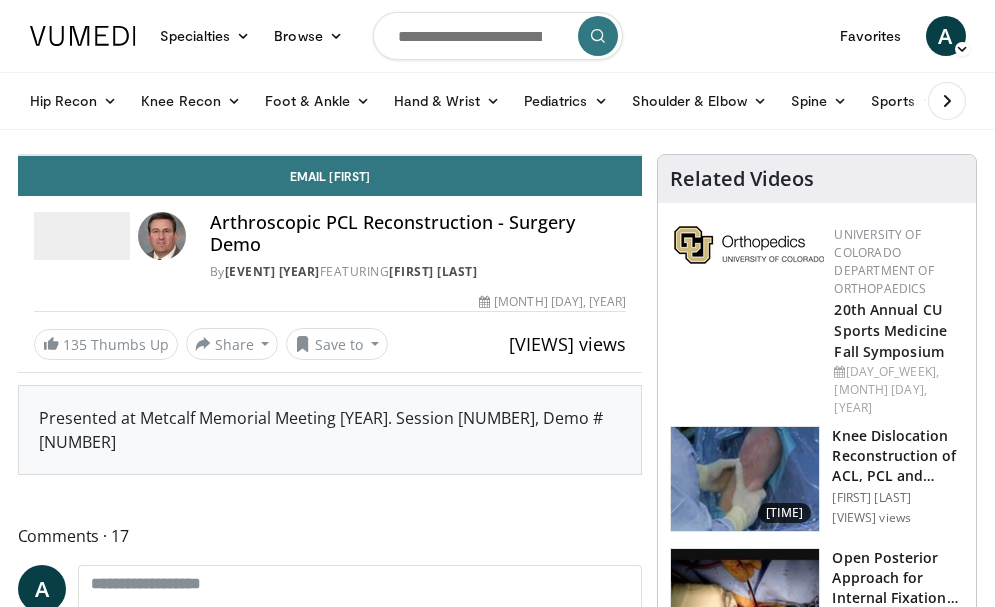 scroll, scrollTop: 0, scrollLeft: 0, axis: both 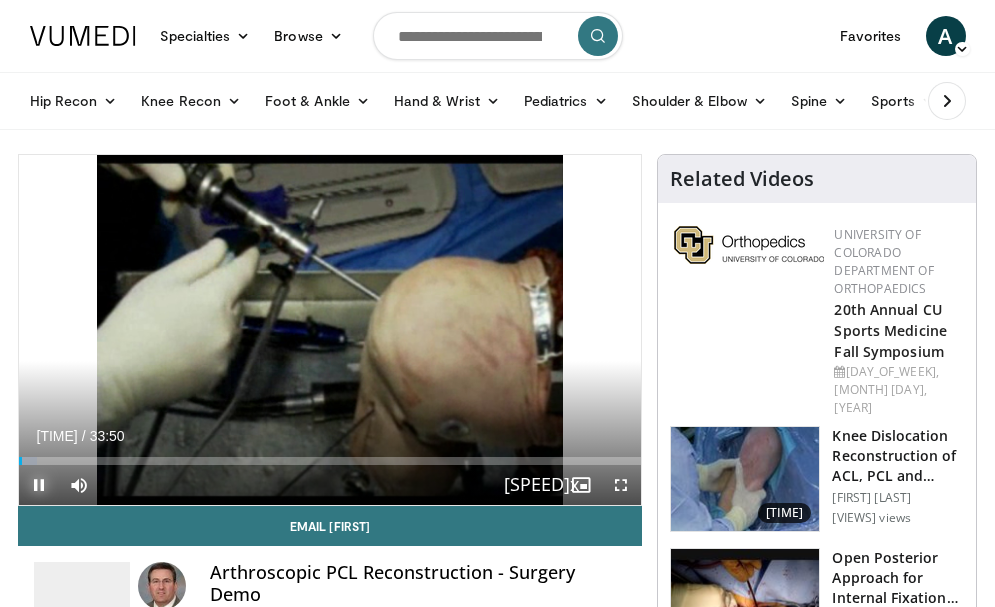 click at bounding box center [39, 485] 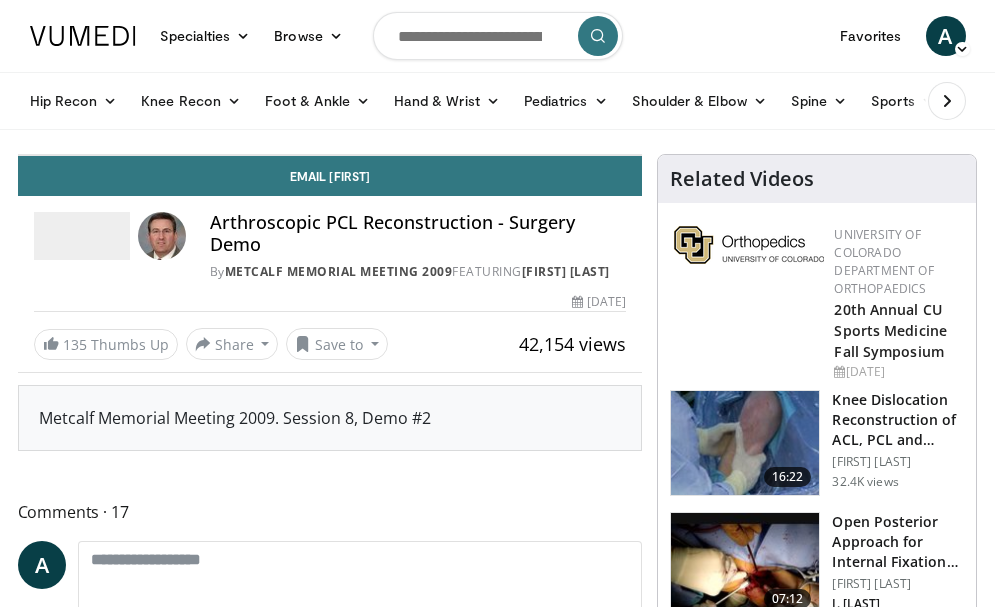 scroll, scrollTop: 0, scrollLeft: 0, axis: both 